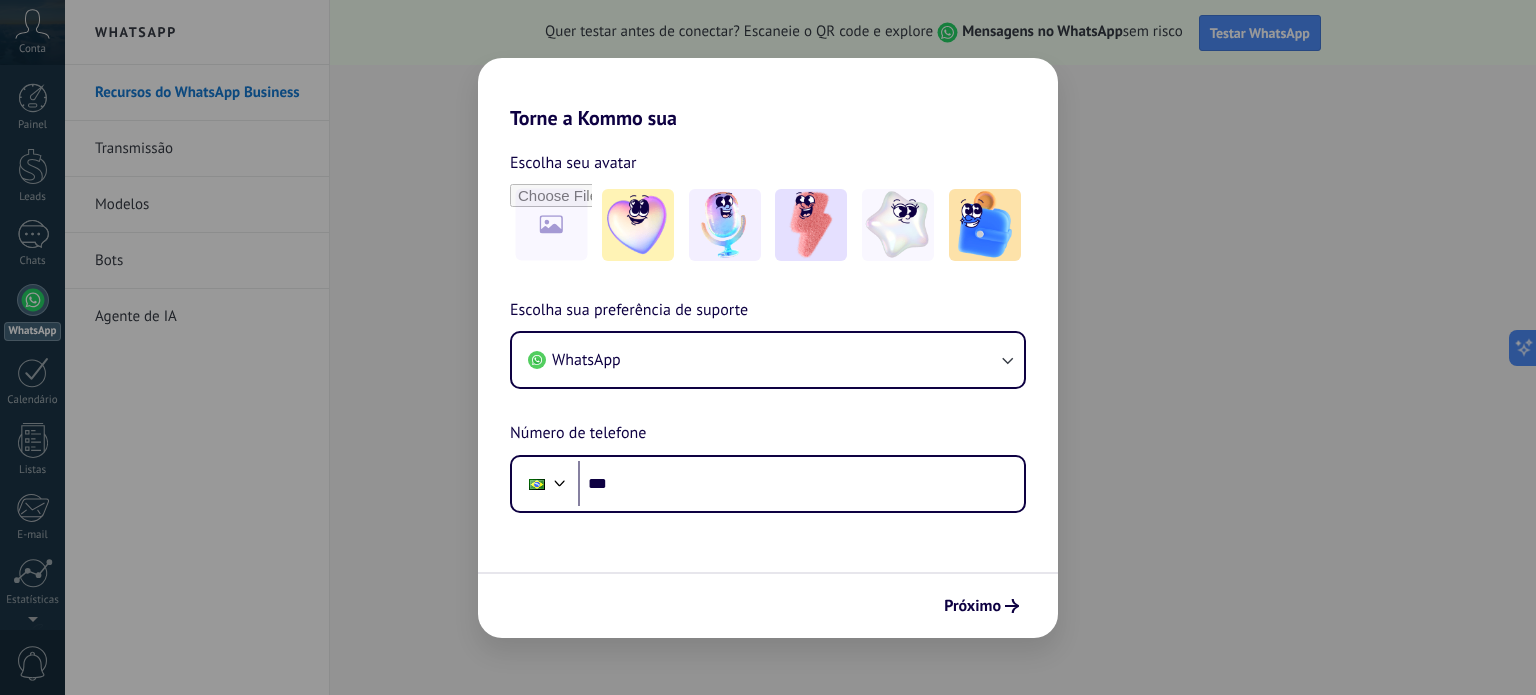 scroll, scrollTop: 0, scrollLeft: 0, axis: both 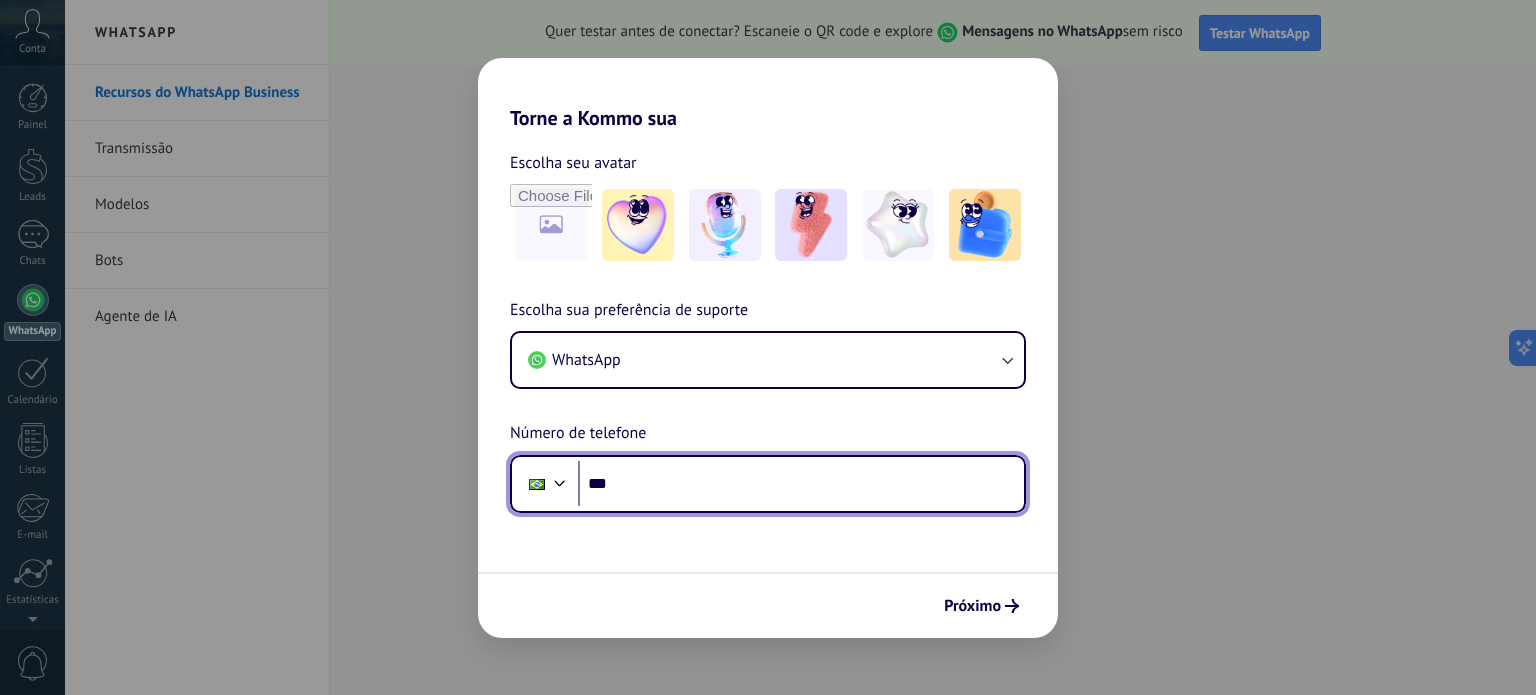 click on "***" at bounding box center [801, 484] 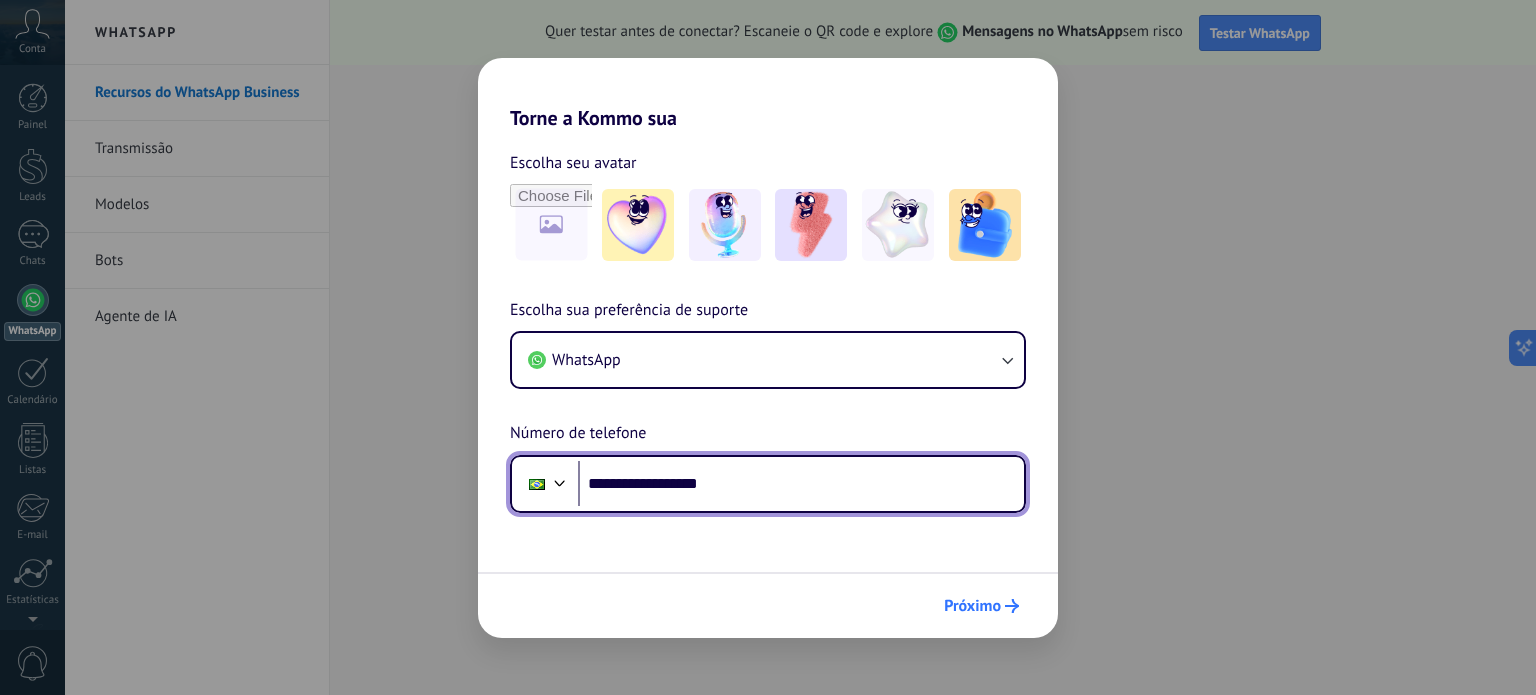 type on "**********" 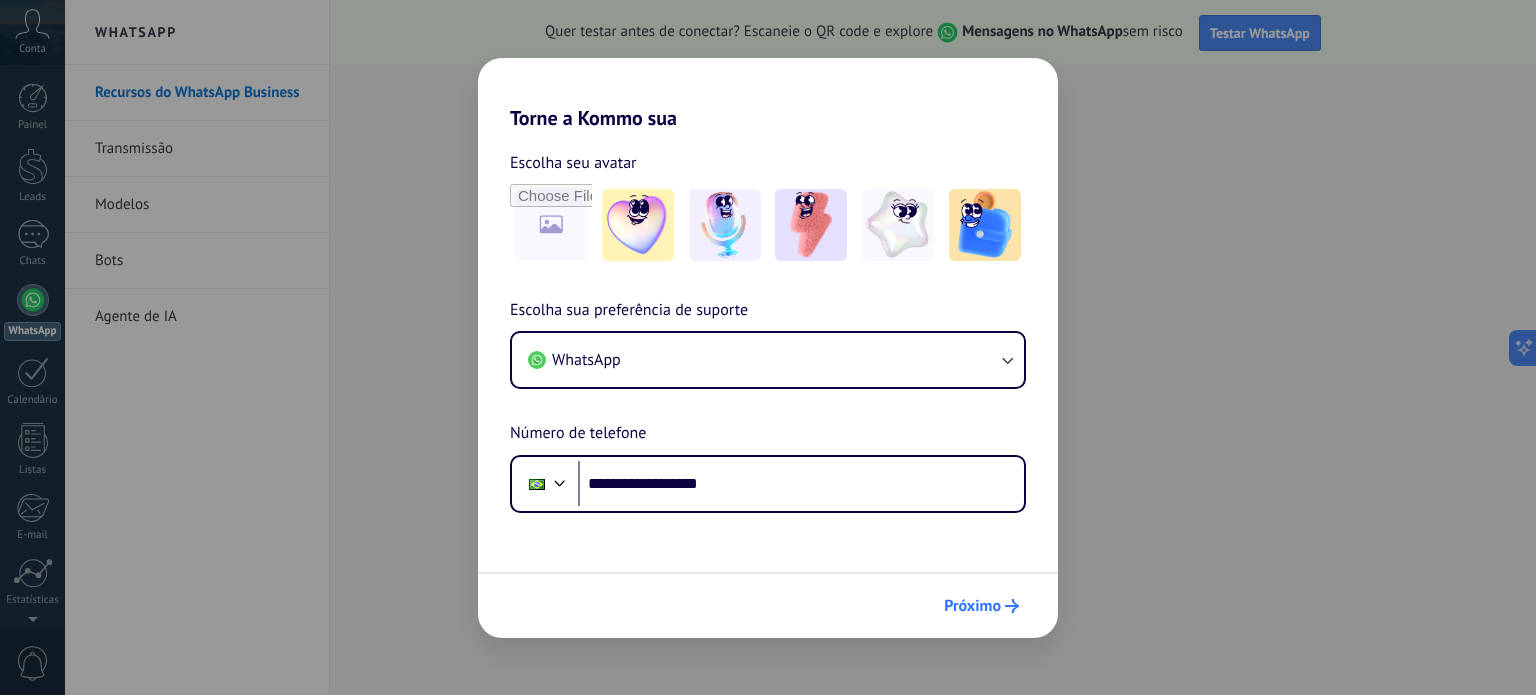 click on "Próximo" at bounding box center [972, 606] 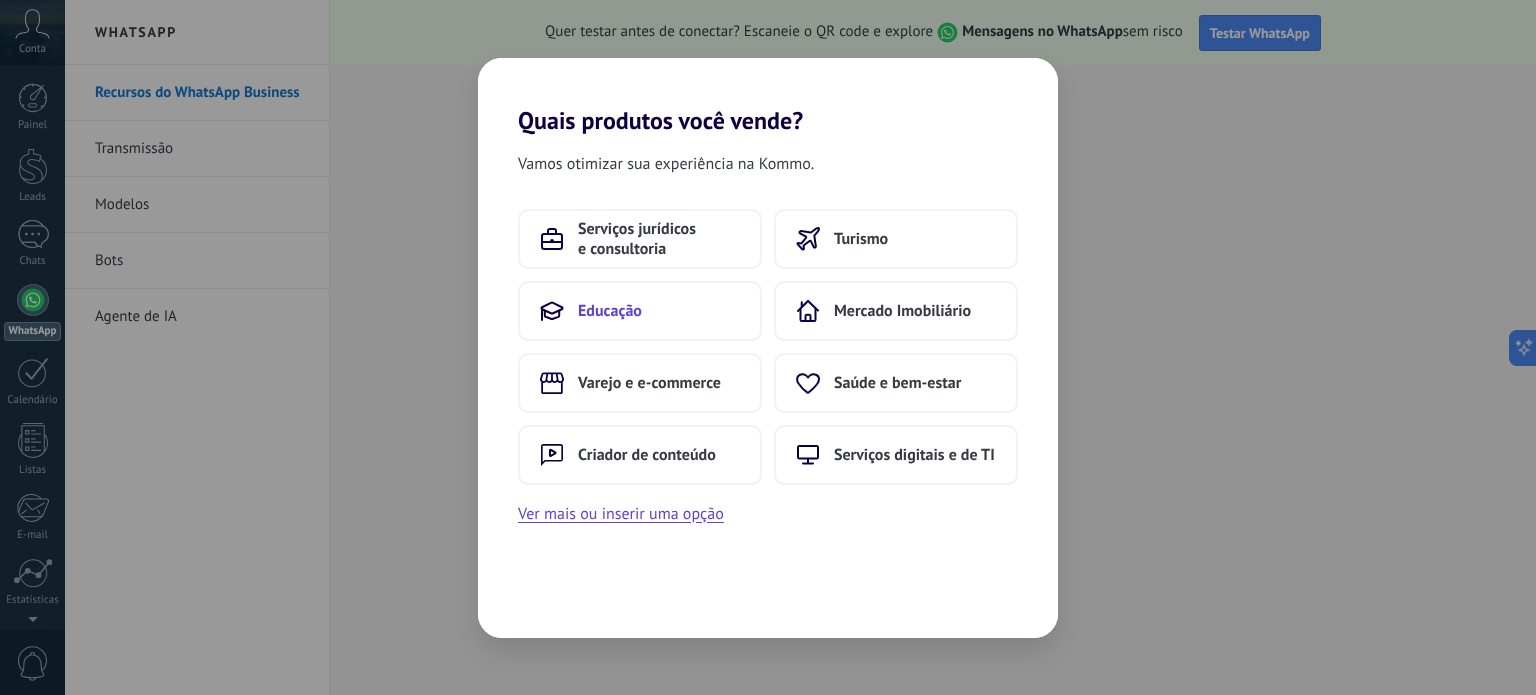 click on "Educação" at bounding box center (610, 311) 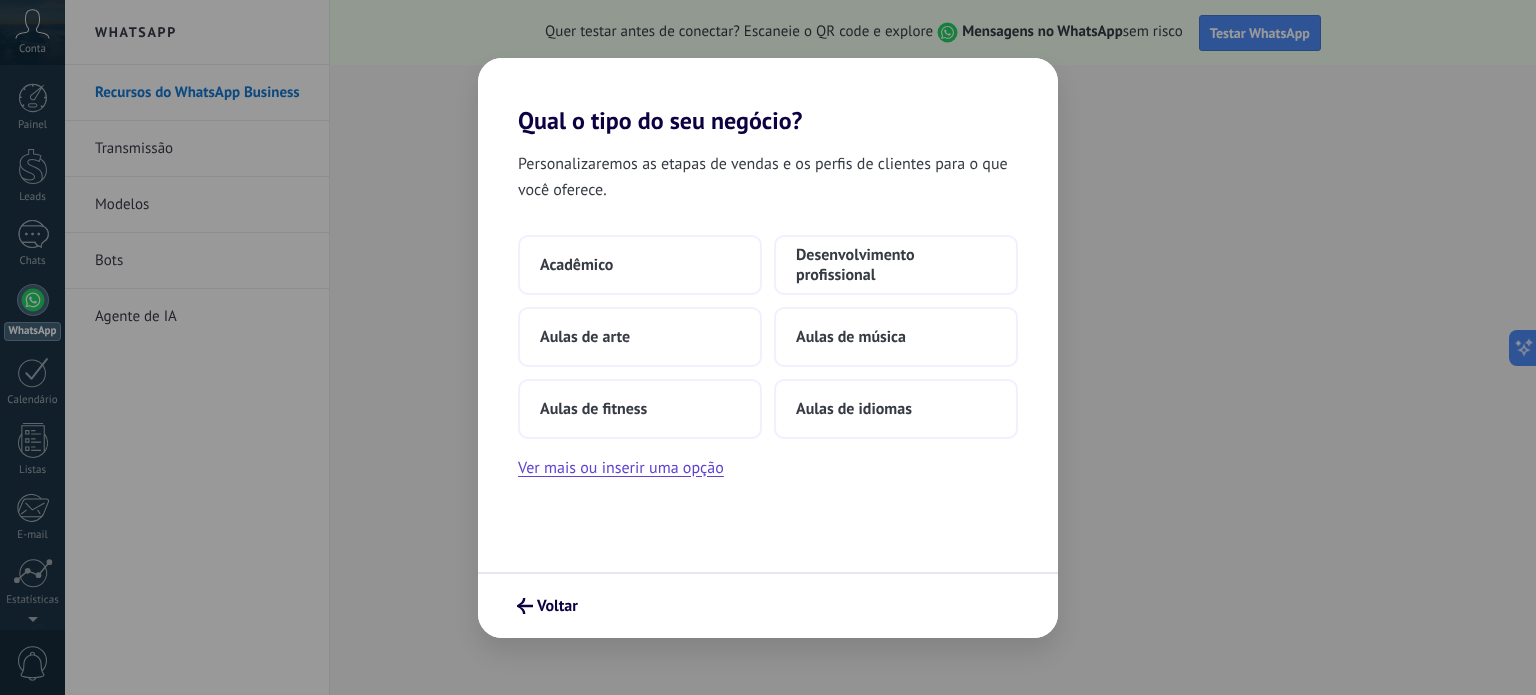 click on "Personalizaremos as etapas de vendas e os perfis de clientes para o que você oferece. Acadêmico Desenvolvimento profissional Aulas de arte Aulas de música Aulas de fitness Aulas de idiomas Ver mais ou inserir uma opção" at bounding box center [768, 353] 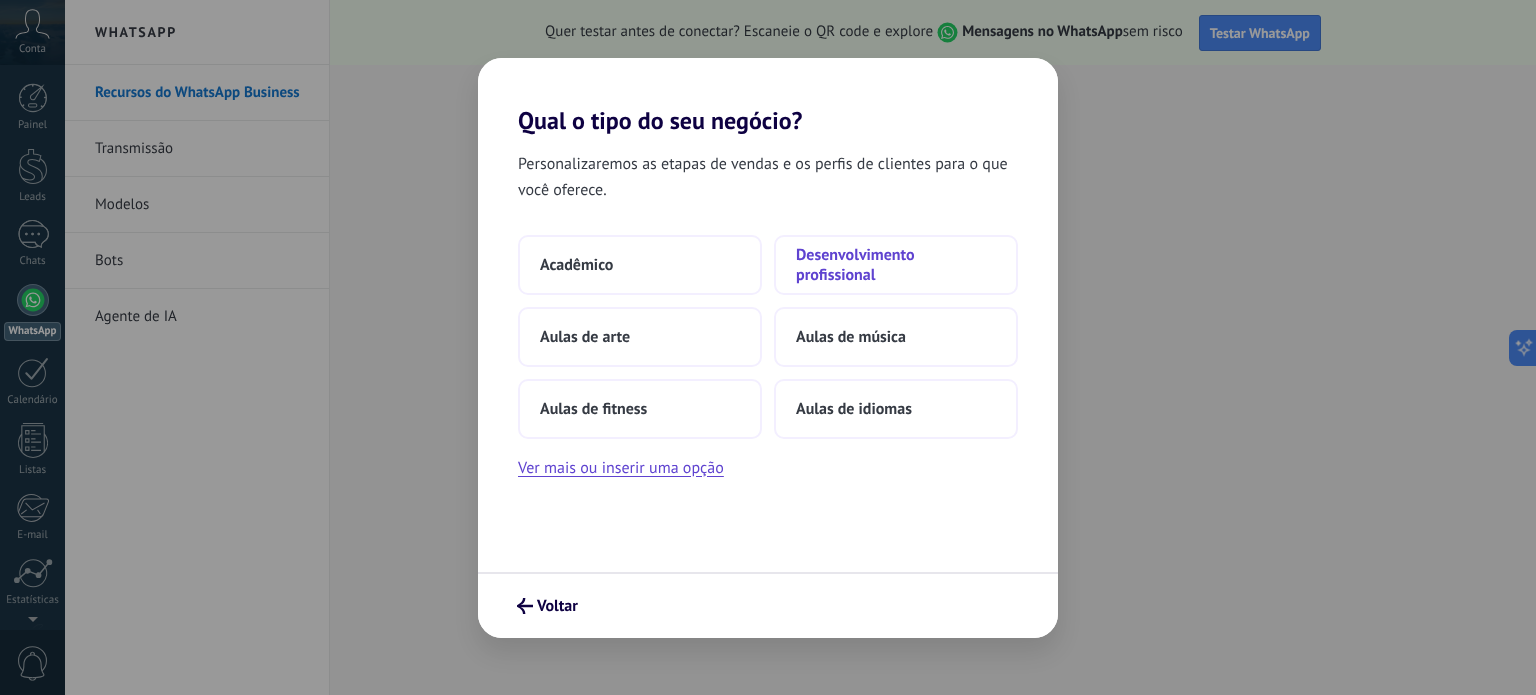 click on "Desenvolvimento profissional" at bounding box center [896, 265] 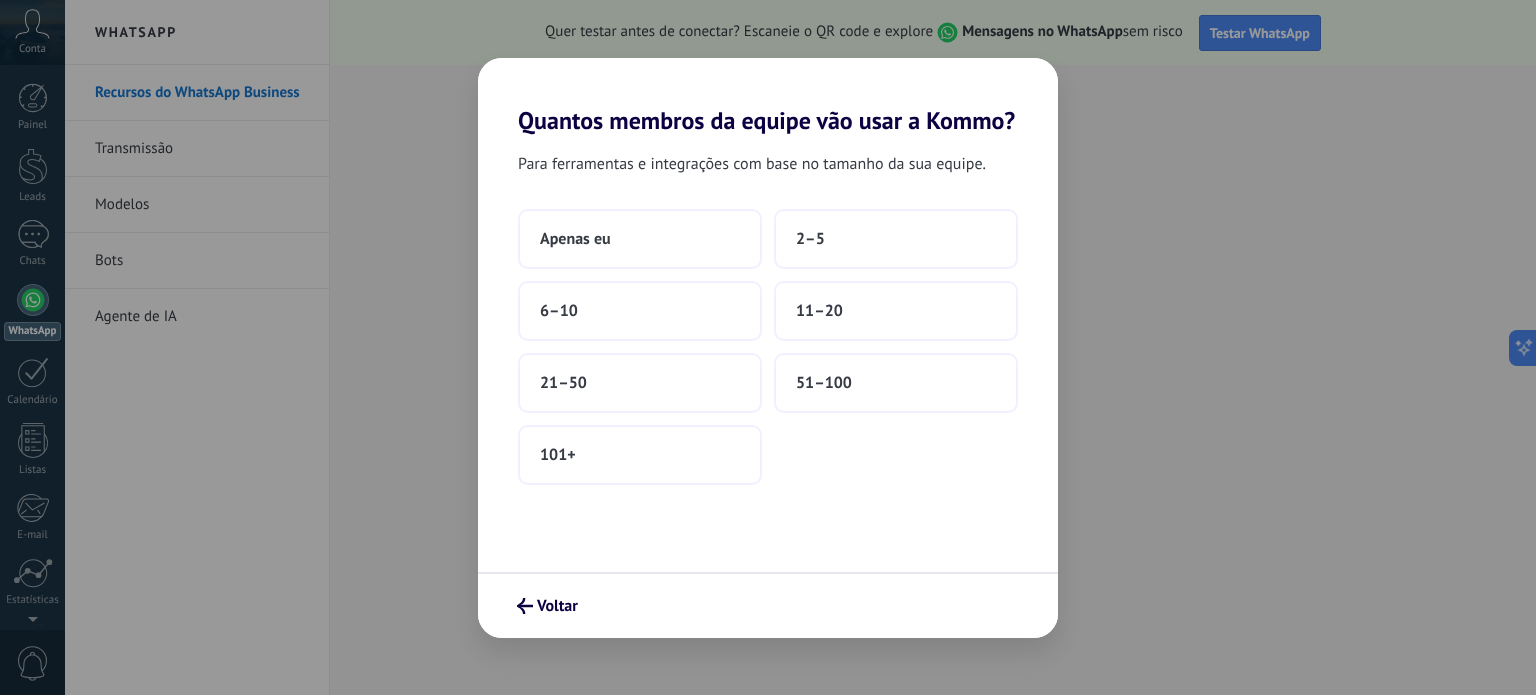 click on "Para ferramentas e integrações com base no tamanho da sua equipe. Apenas eu 2–5 6–10 11–20 21–50 51–100 101+" at bounding box center (768, 353) 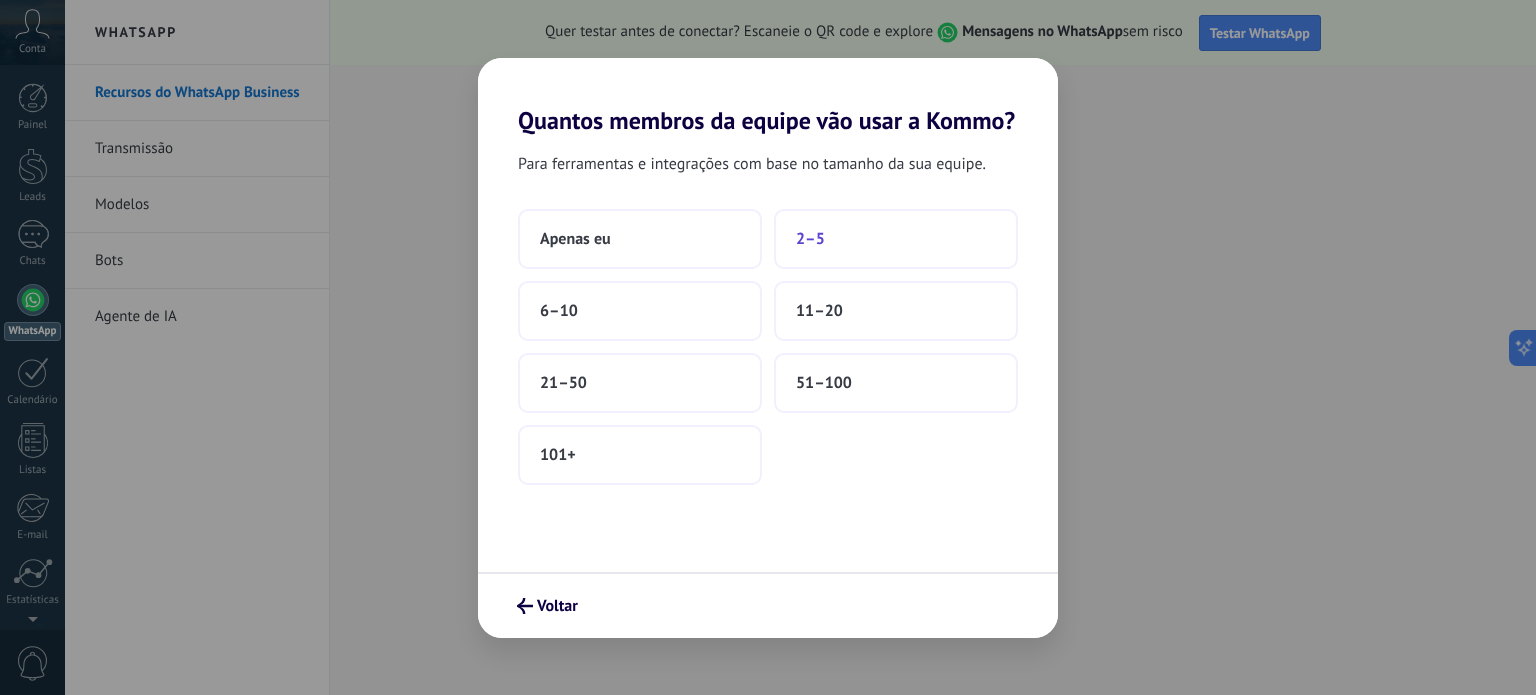 click on "2–5" at bounding box center (896, 239) 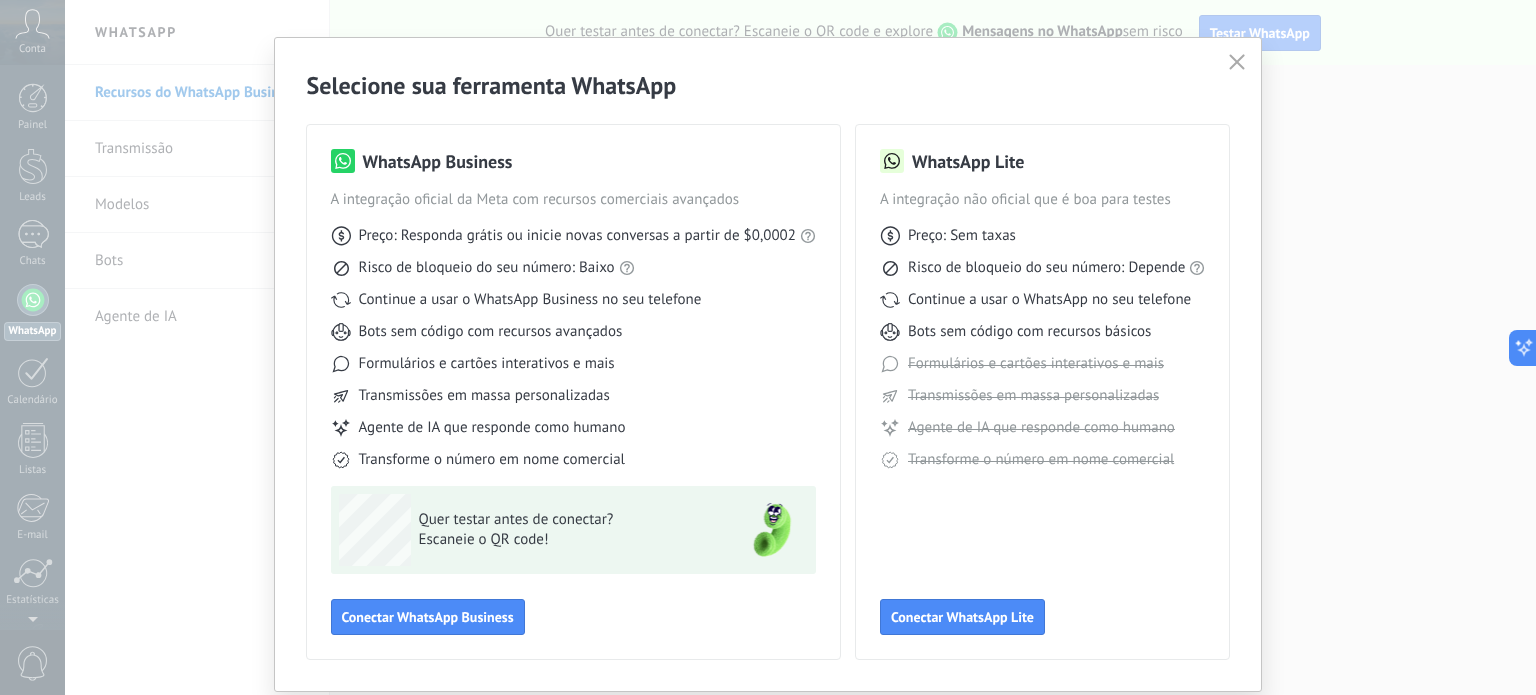 scroll, scrollTop: 0, scrollLeft: 0, axis: both 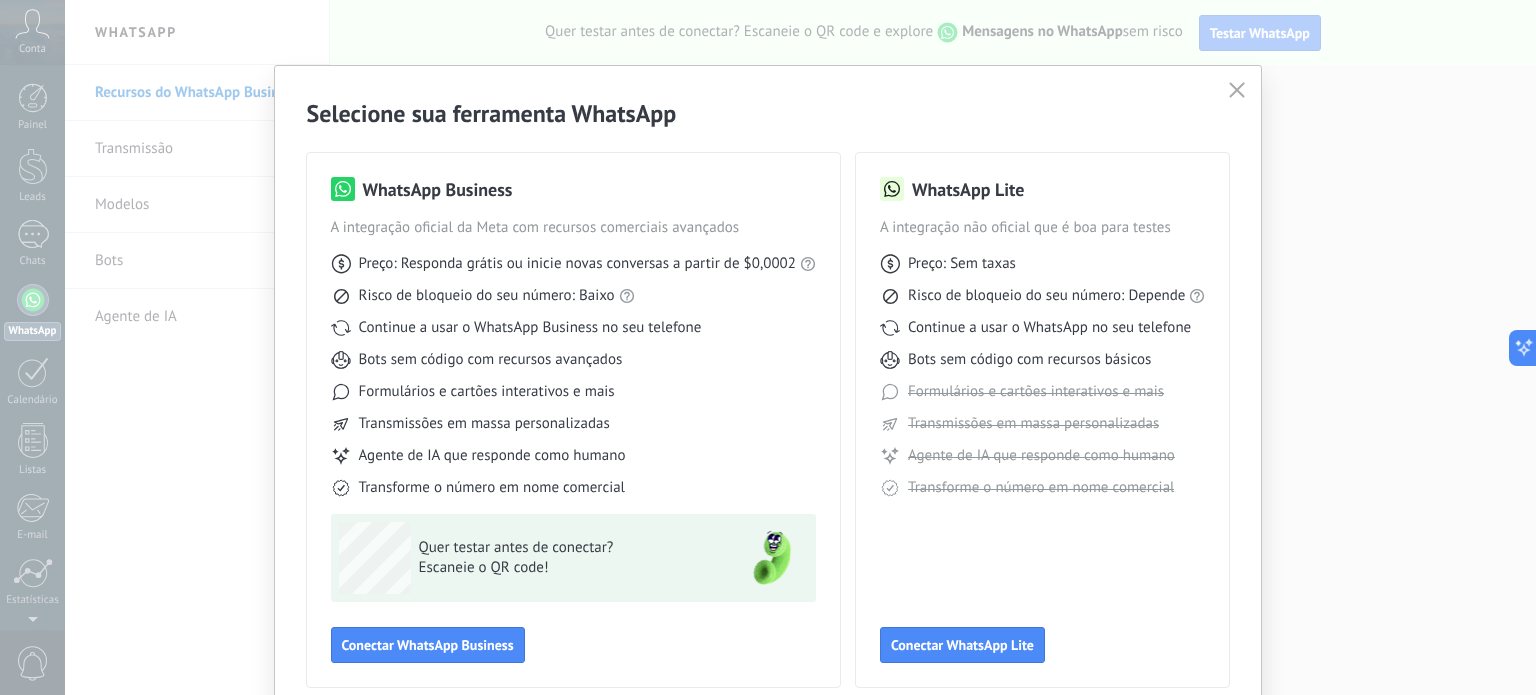 click on "Definir permissões para um campo Selecione sua ferramenta WhatsApp WhatsApp Business A integração oficial da Meta com recursos comerciais avançados Preço: Responda grátis ou inicie novas conversas a partir de $0,0002 Risco de bloqueio do seu número: Baixo Continue a usar o WhatsApp Business no seu telefone Bots sem código com recursos avançados Formulários e cartões interativos e mais Transmissões em massa personalizadas Agente de IA que responde como humano Transforme o número em nome comercial Quer testar antes de conectar? Escaneie o QR code! Conectar WhatsApp Business WhatsApp Lite A integração não oficial que é boa para testes Preço: Sem taxas Risco de bloqueio do seu número: Depende Continue a usar o WhatsApp no seu telefone Bots sem código com recursos básicos Formulários e cartões interativos e mais Transmissões em massa personalizadas Agente de IA que responde como humano Transforme o número em nome comercial Conectar WhatsApp Lite" at bounding box center [768, 392] 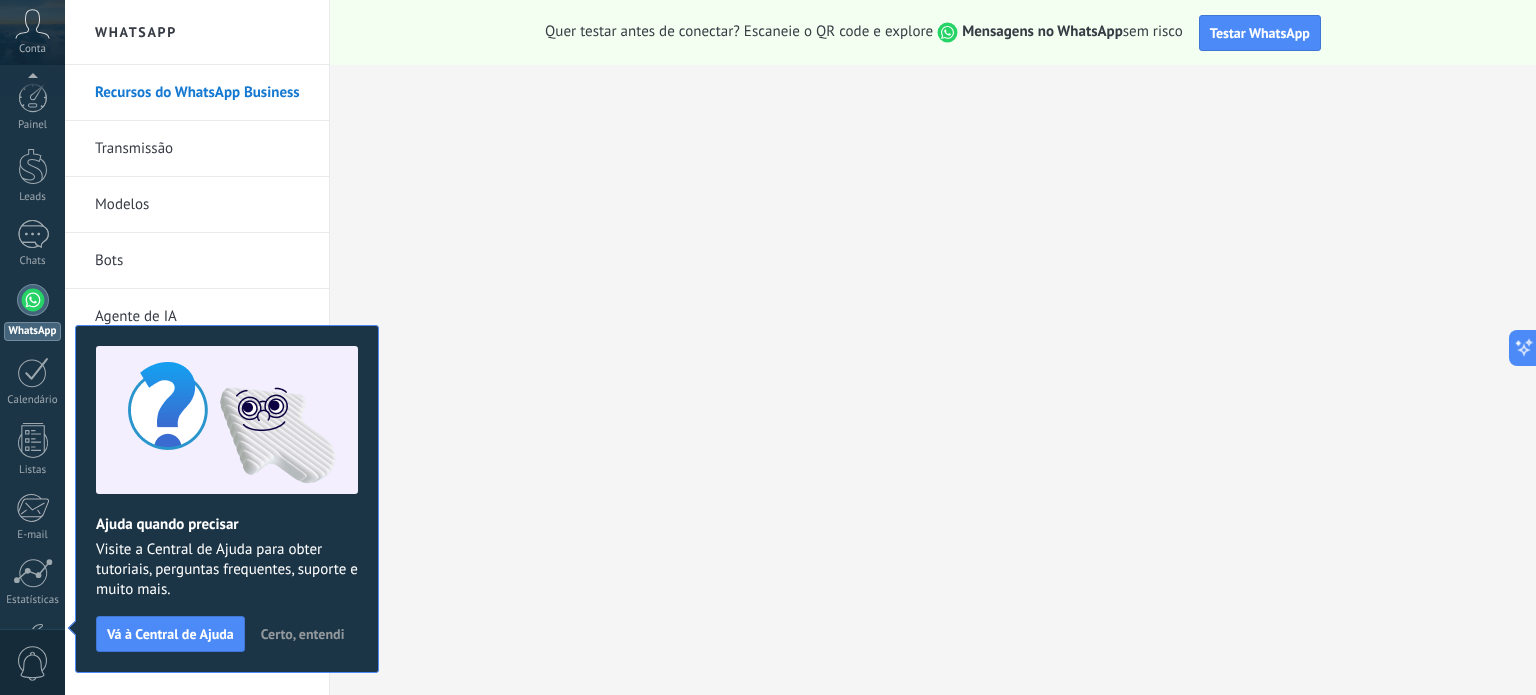 scroll, scrollTop: 136, scrollLeft: 0, axis: vertical 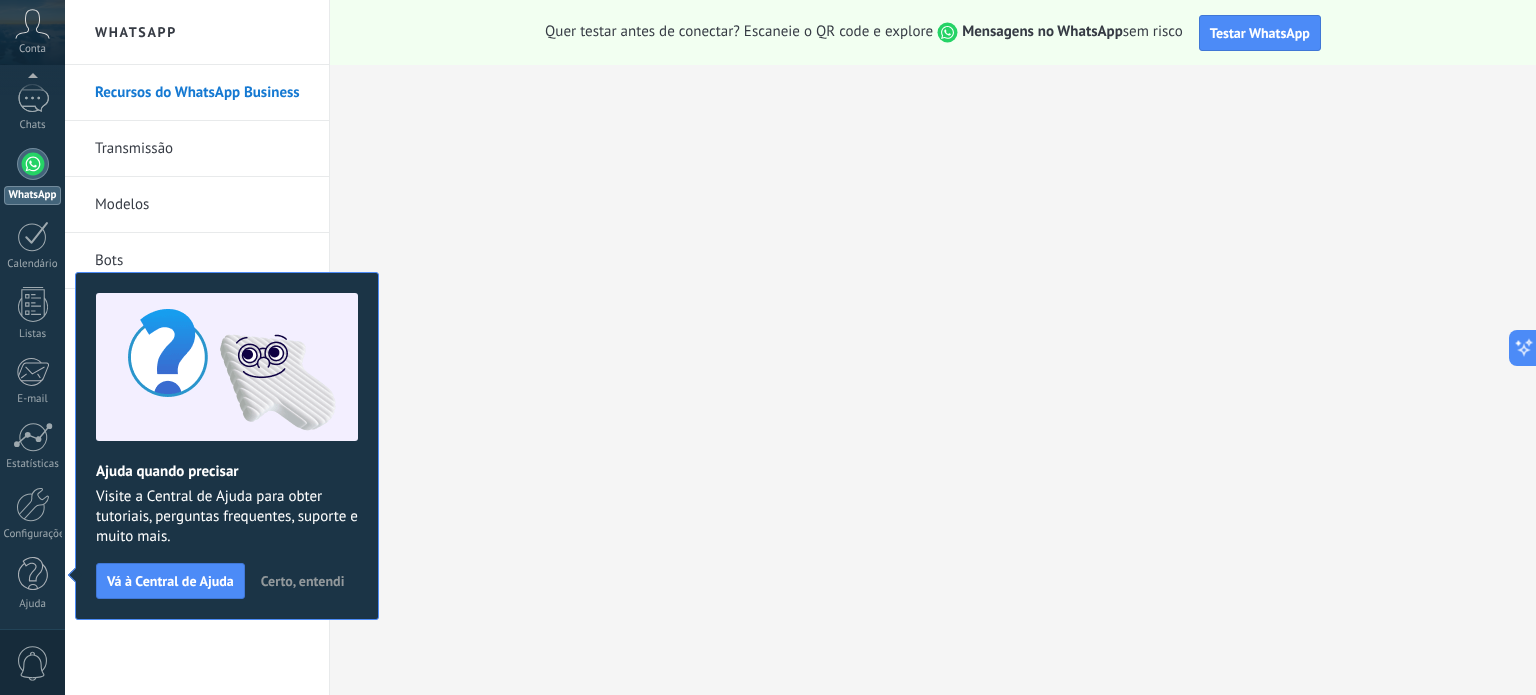 click on "Certo, entendi" at bounding box center [303, 581] 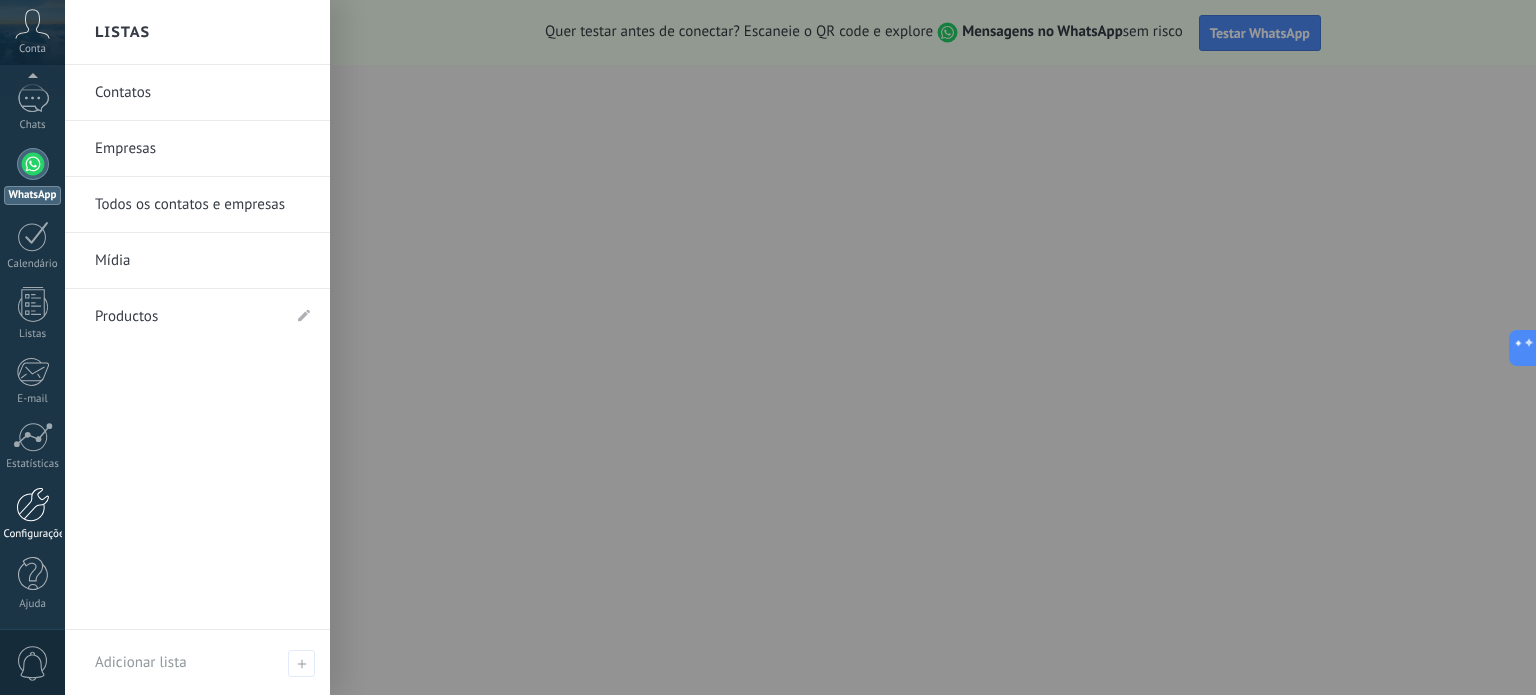 click on "Configurações" at bounding box center (33, 534) 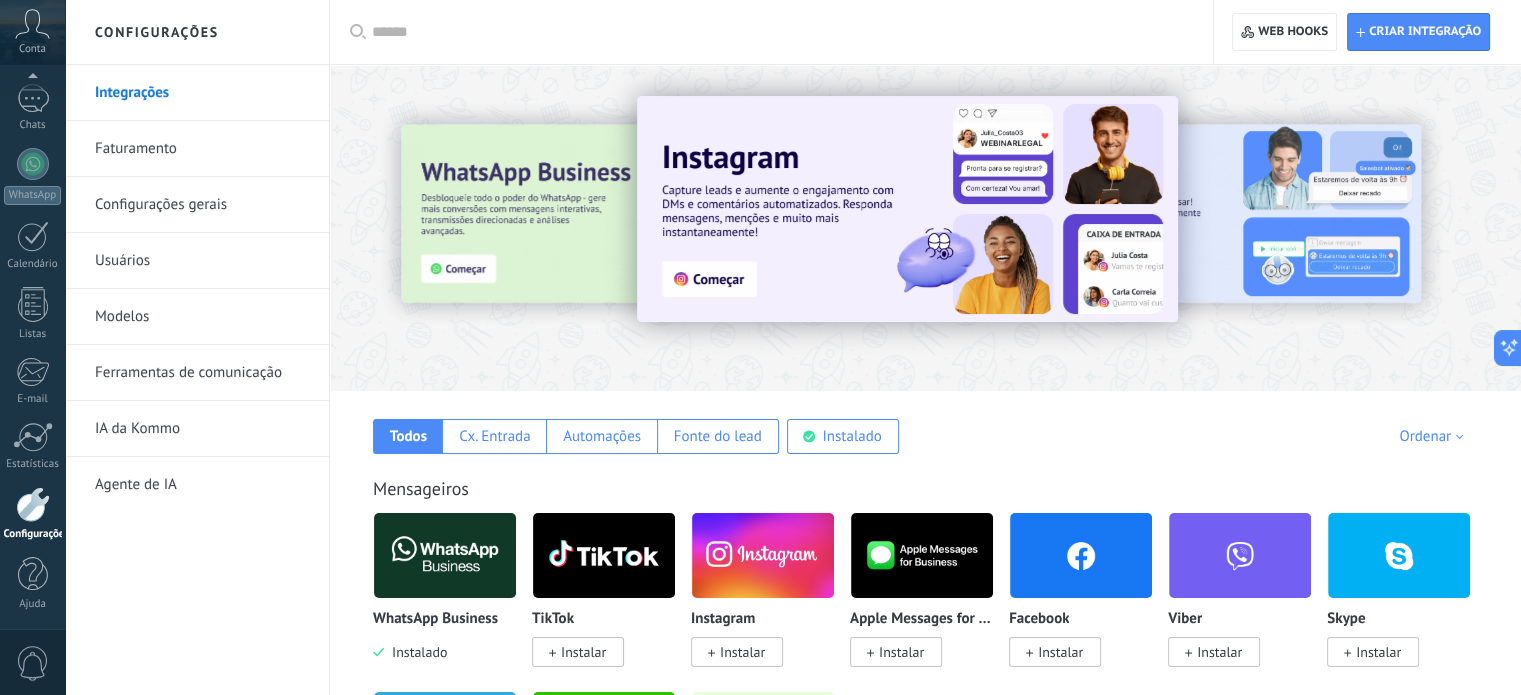 click on "Usuários" at bounding box center [202, 261] 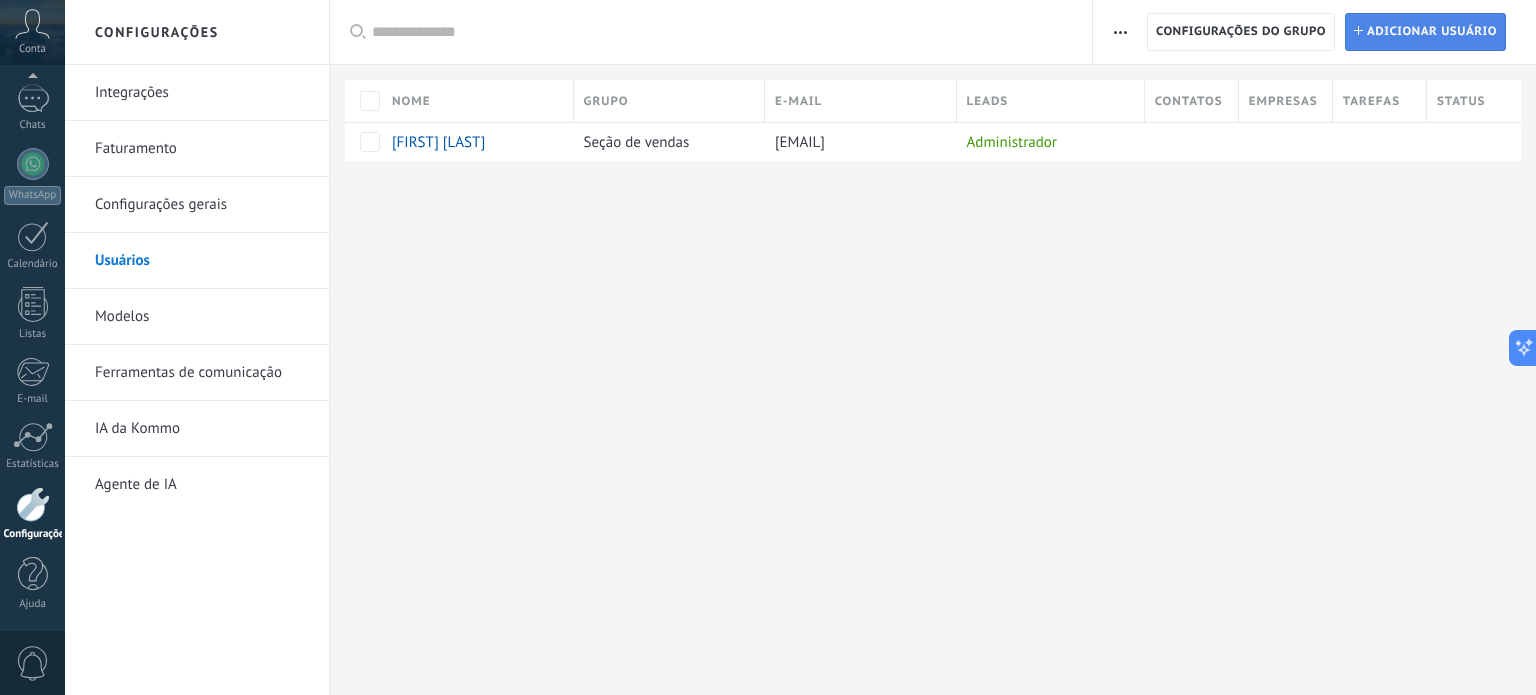 click on "Adicionar usuário" at bounding box center (1432, 32) 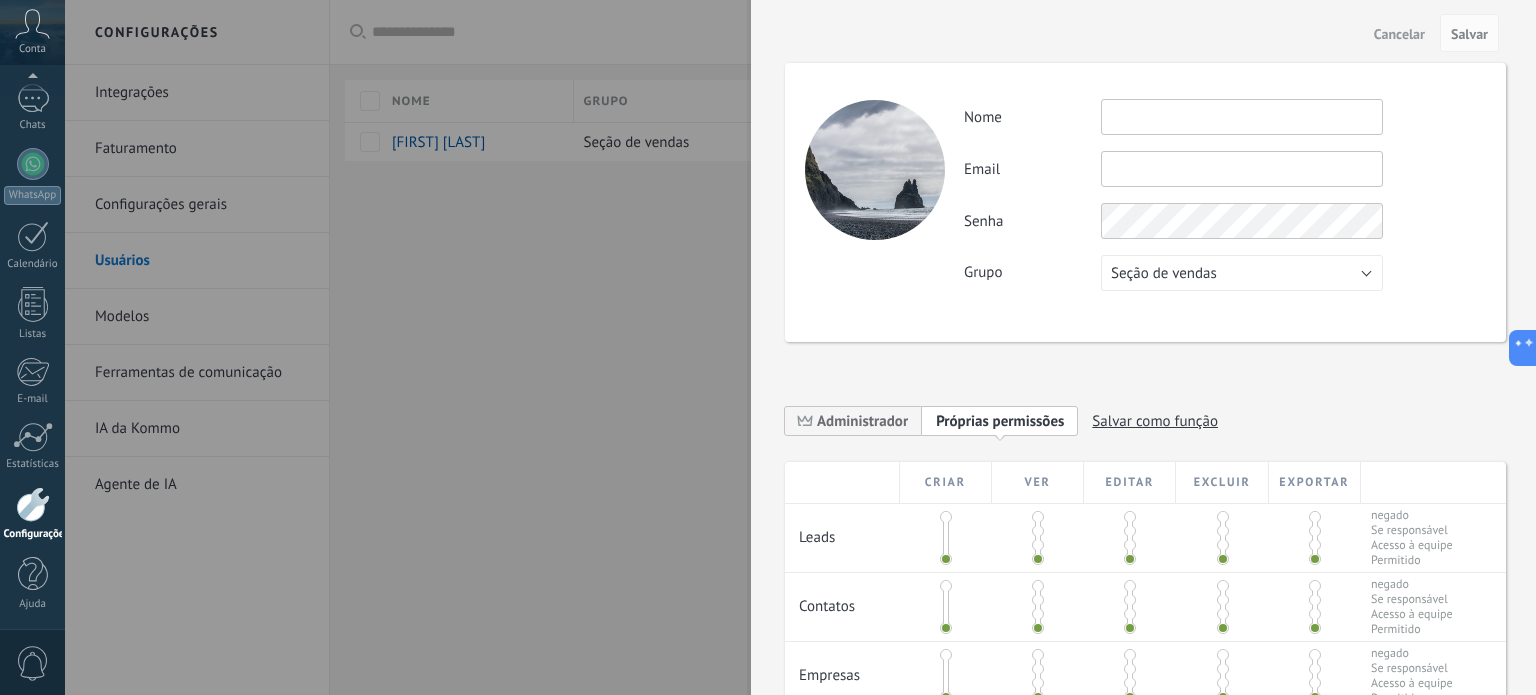 click on "Atividade Nome Email Você não pode editar este email porque o usuário ativou a verificação em 2 etapas. Senha Grupo Seção de vendas Usuários gratuitos Seção de vendas" at bounding box center (1224, 195) 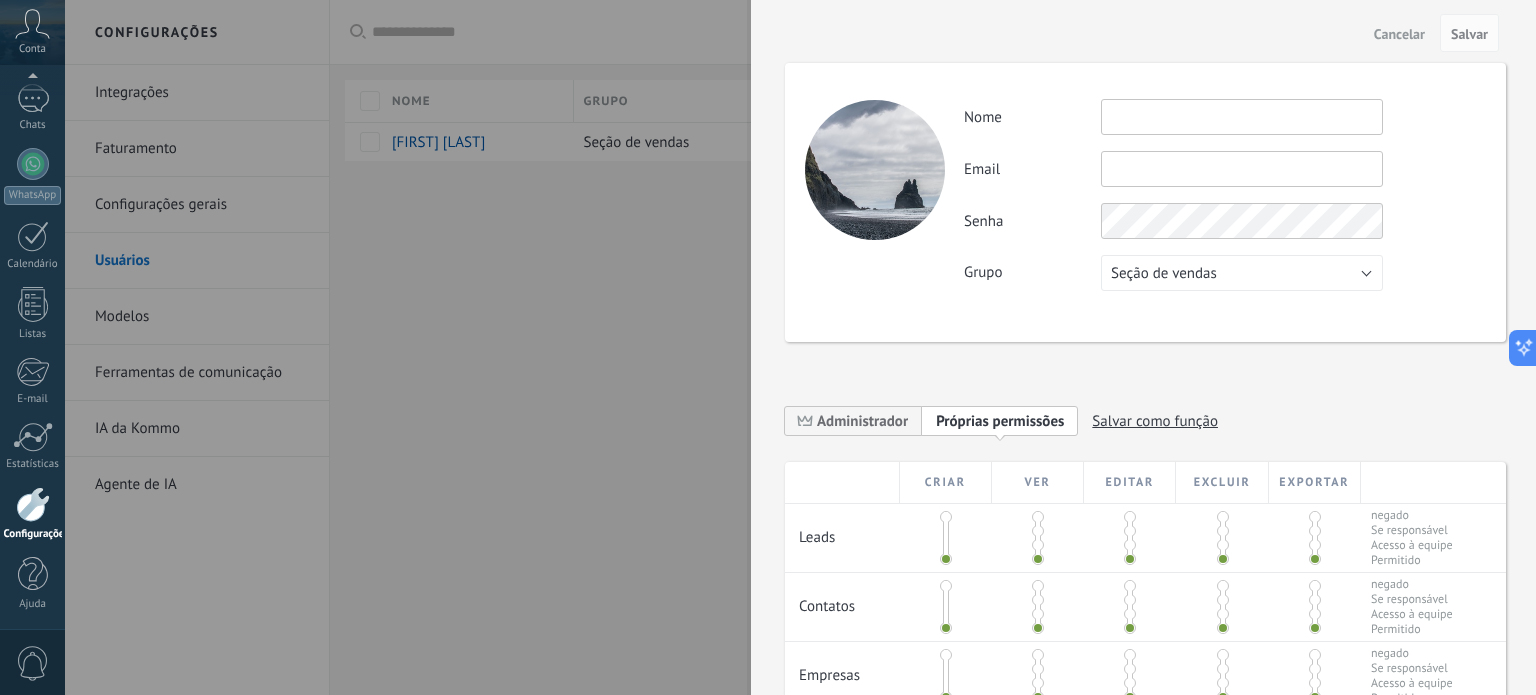 click at bounding box center (1242, 117) 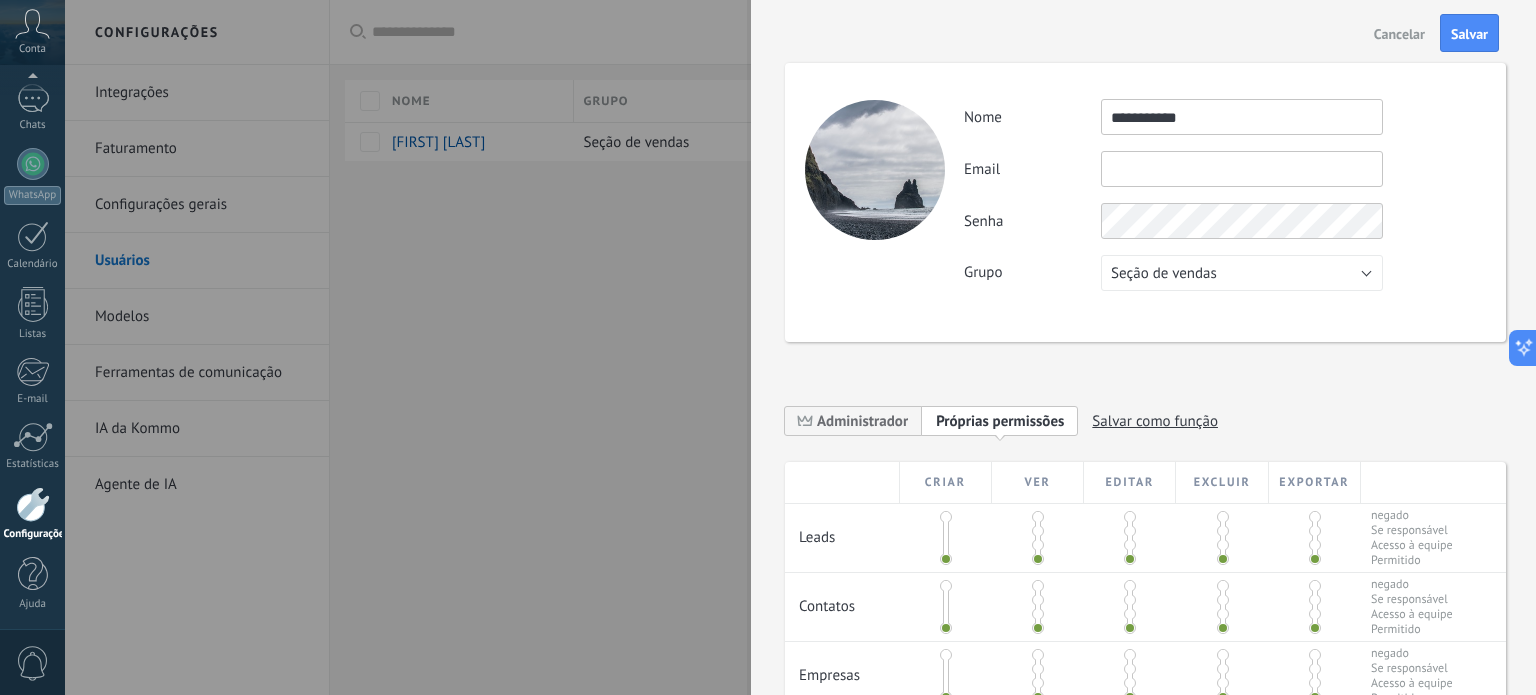 type on "**********" 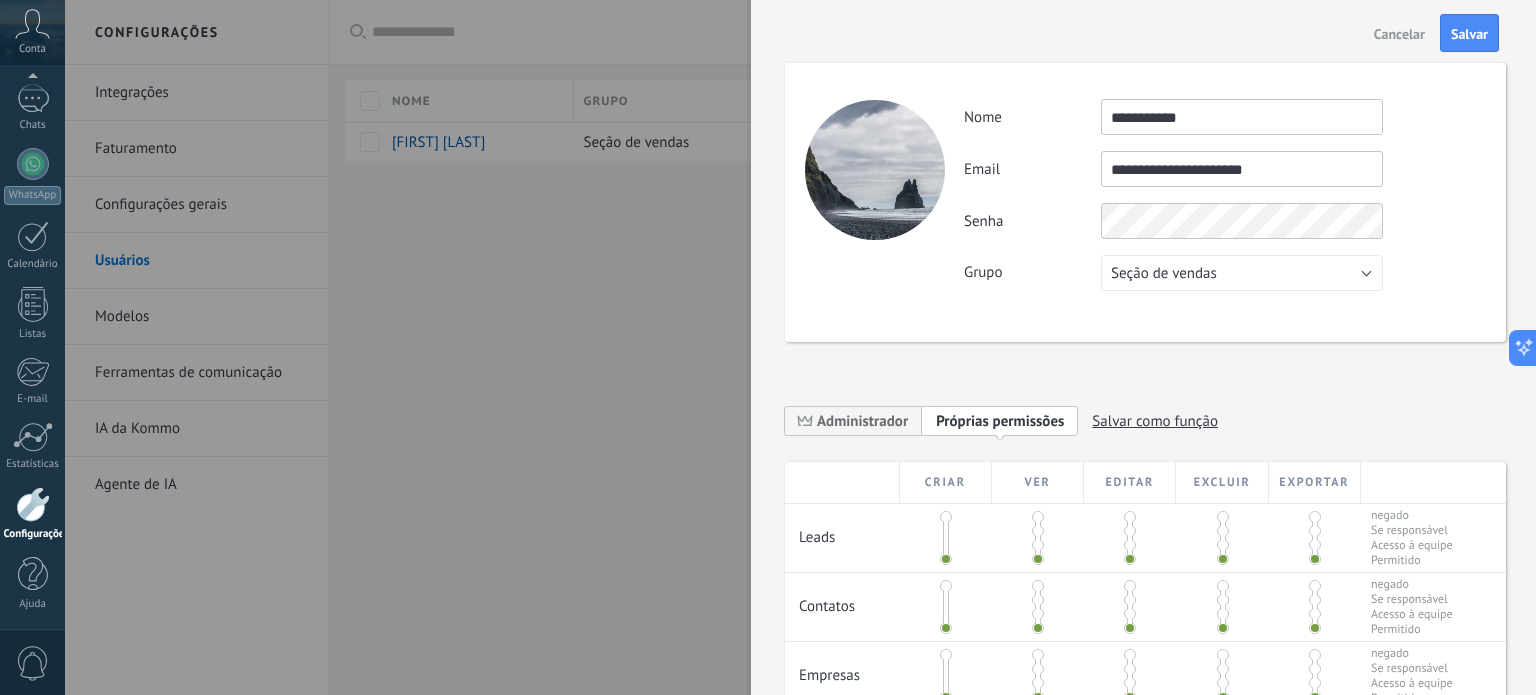 type on "**********" 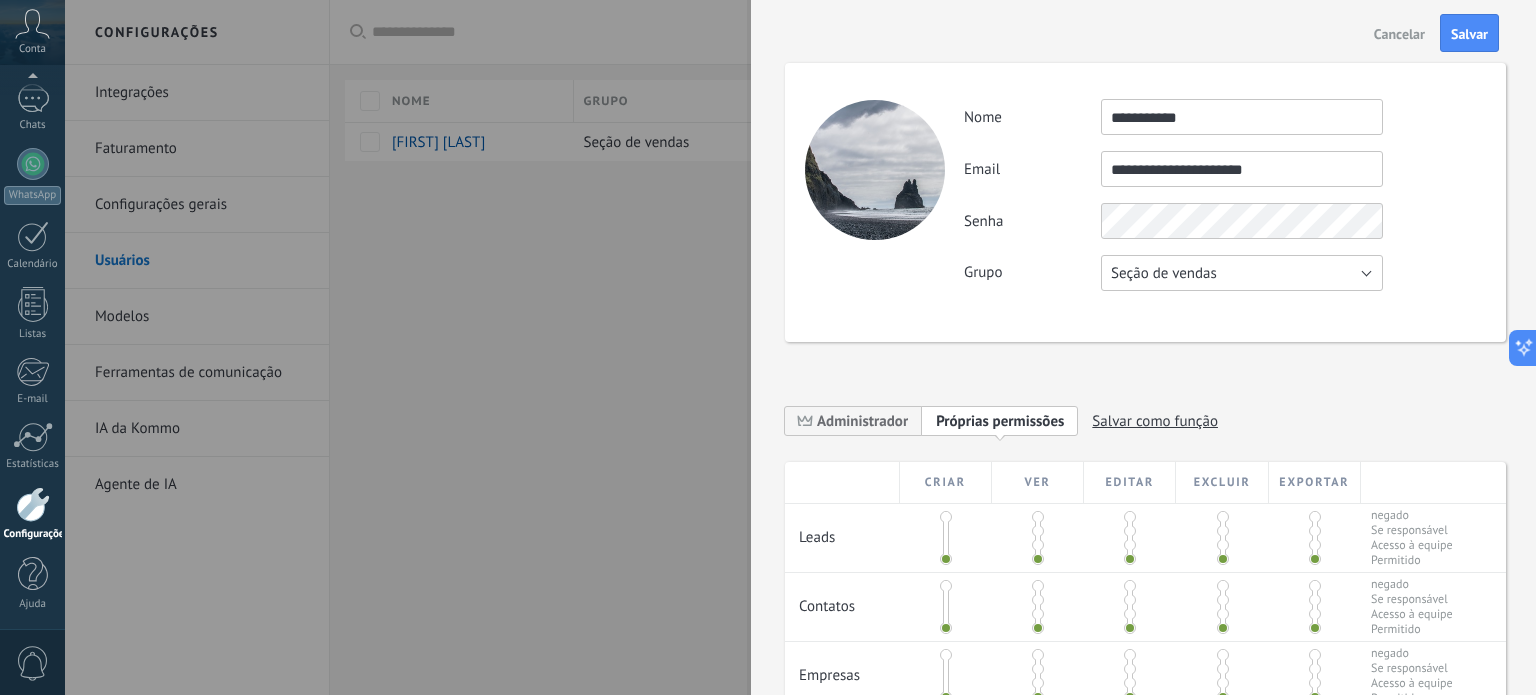 click on "Seção de vendas" at bounding box center (1242, 273) 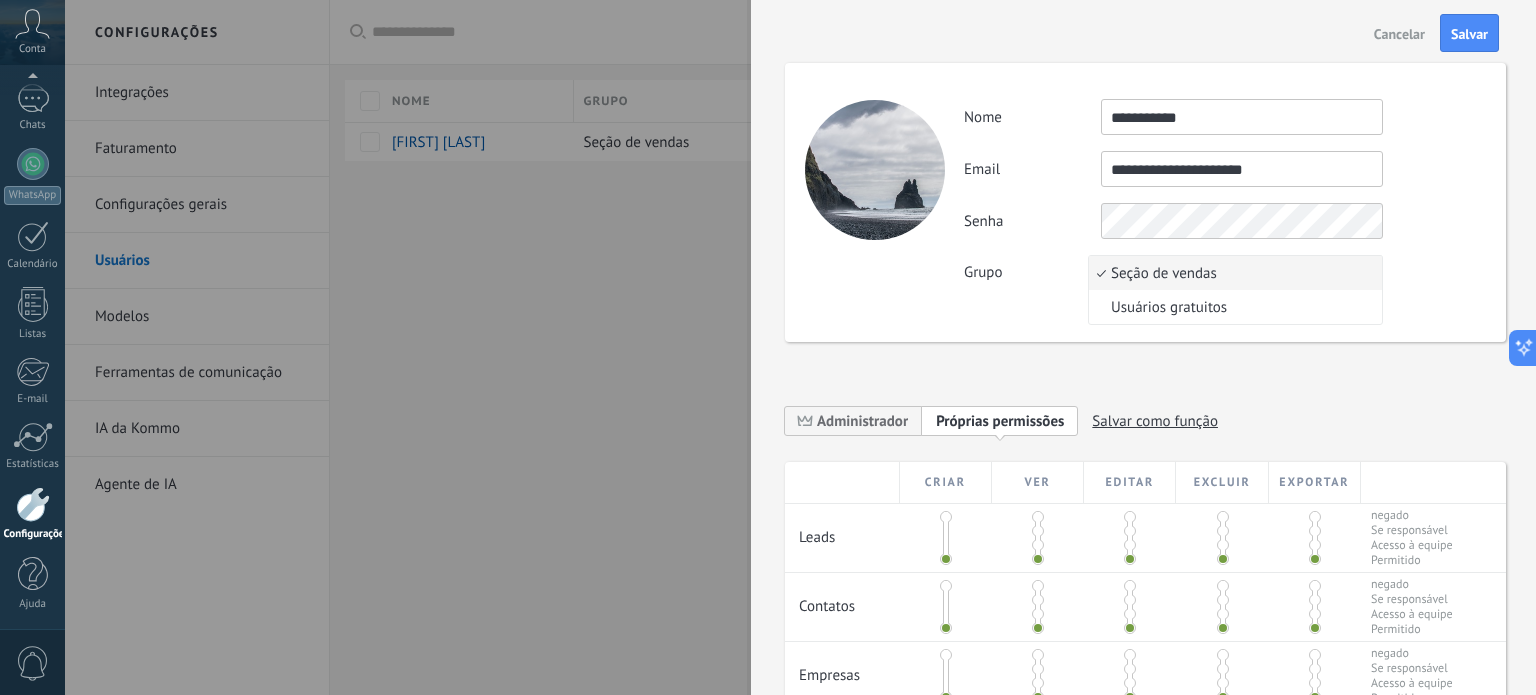 click on "**********" at bounding box center [1224, 169] 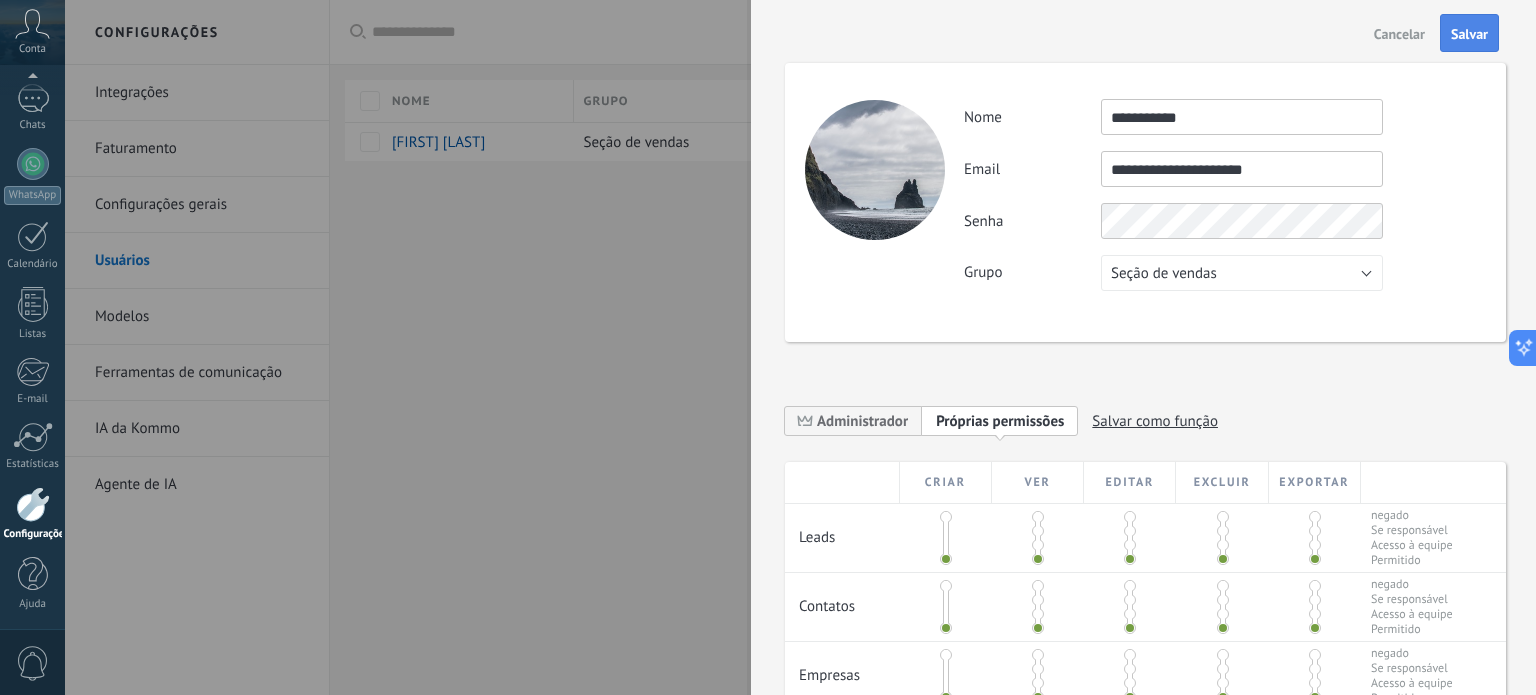 click on "Salvar" at bounding box center [1469, 33] 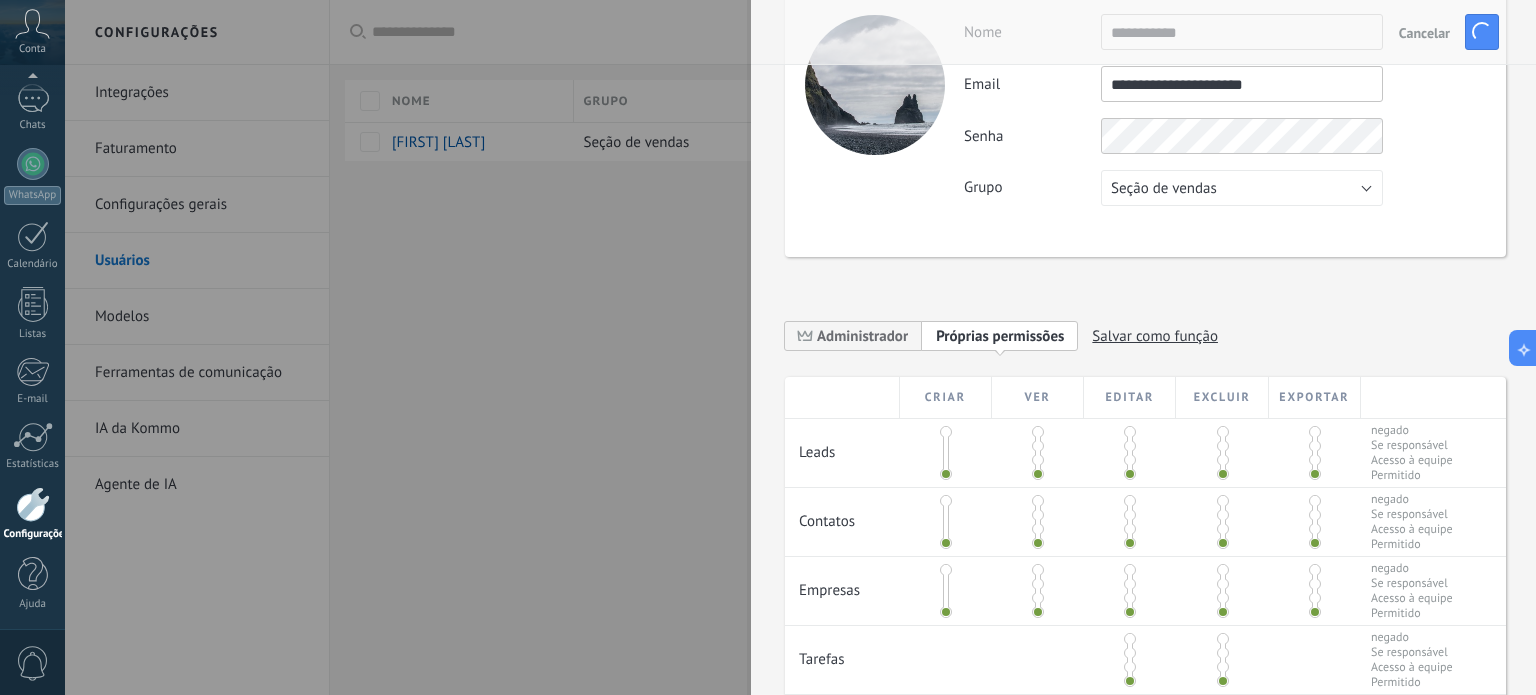 scroll, scrollTop: 200, scrollLeft: 0, axis: vertical 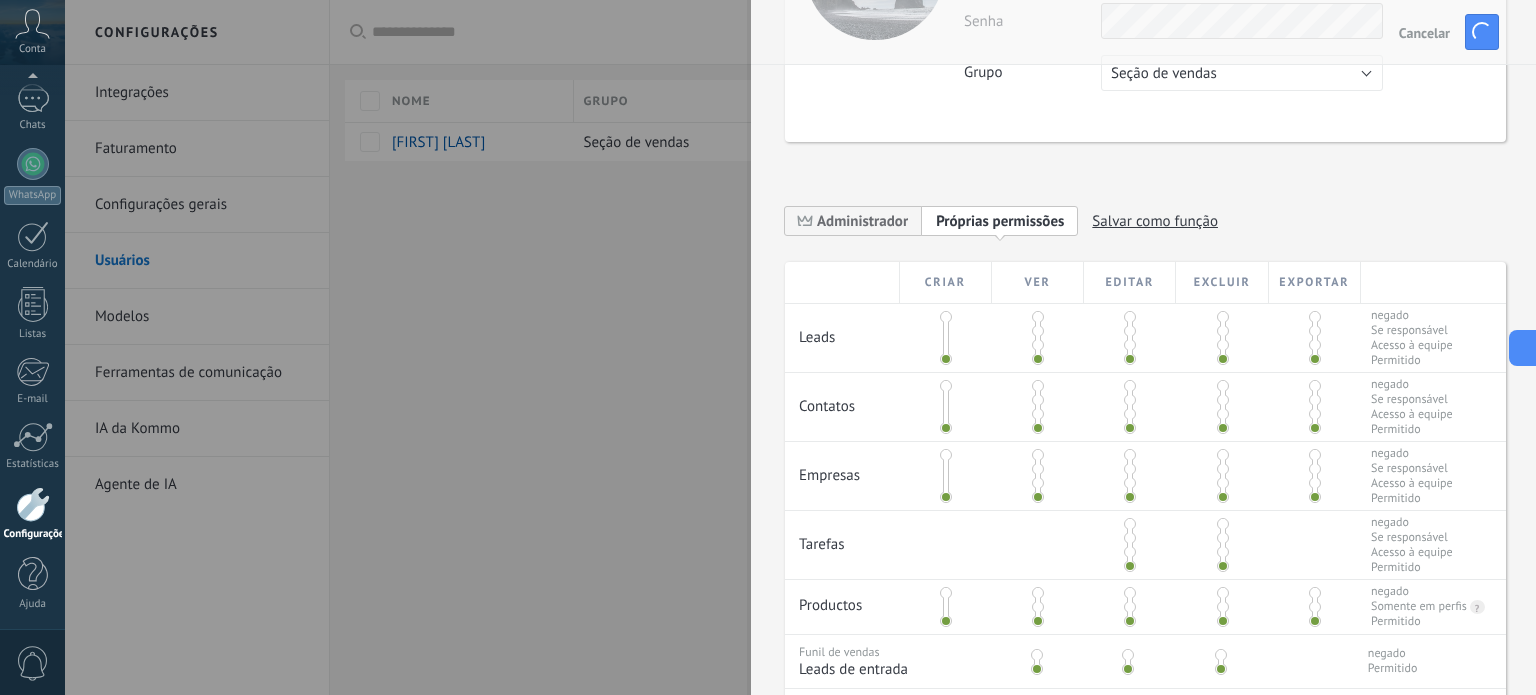 type 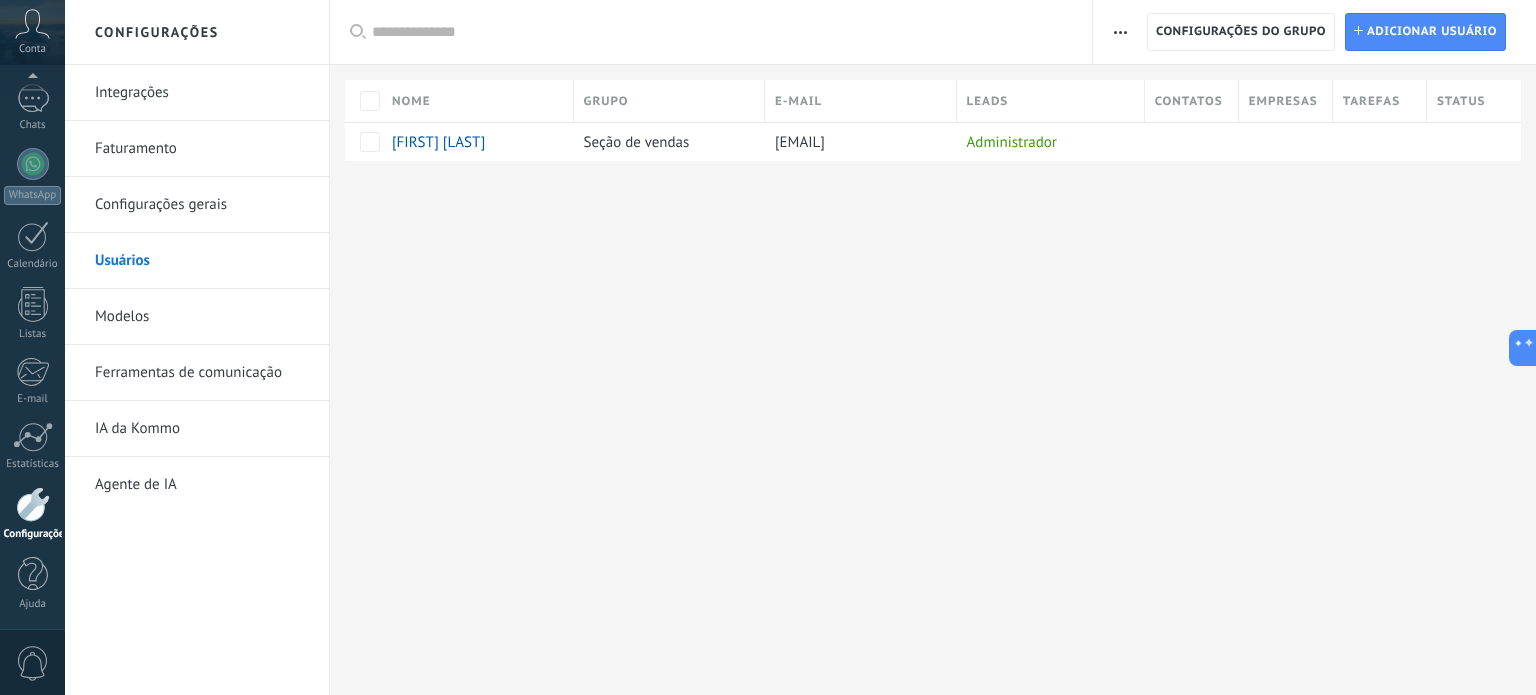 scroll, scrollTop: 0, scrollLeft: 0, axis: both 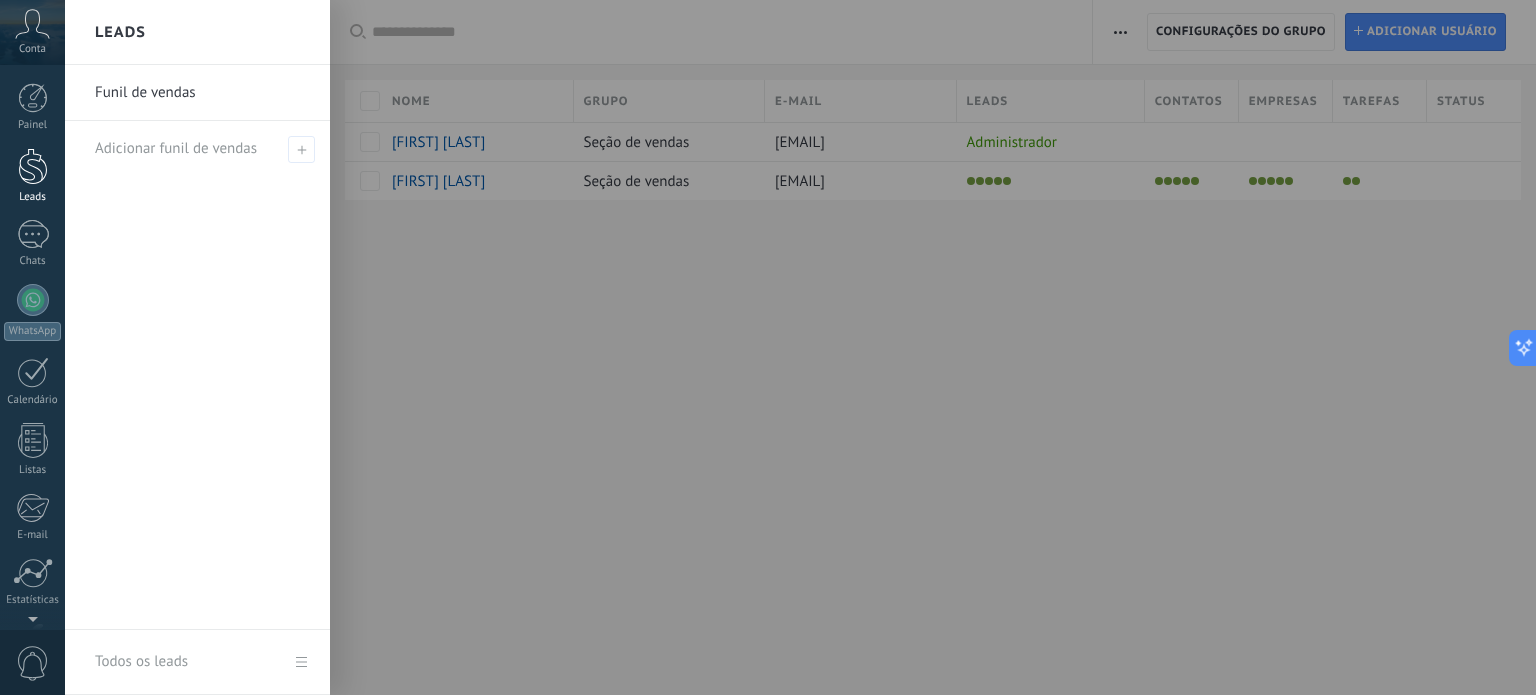 click on "Leads" at bounding box center [32, 176] 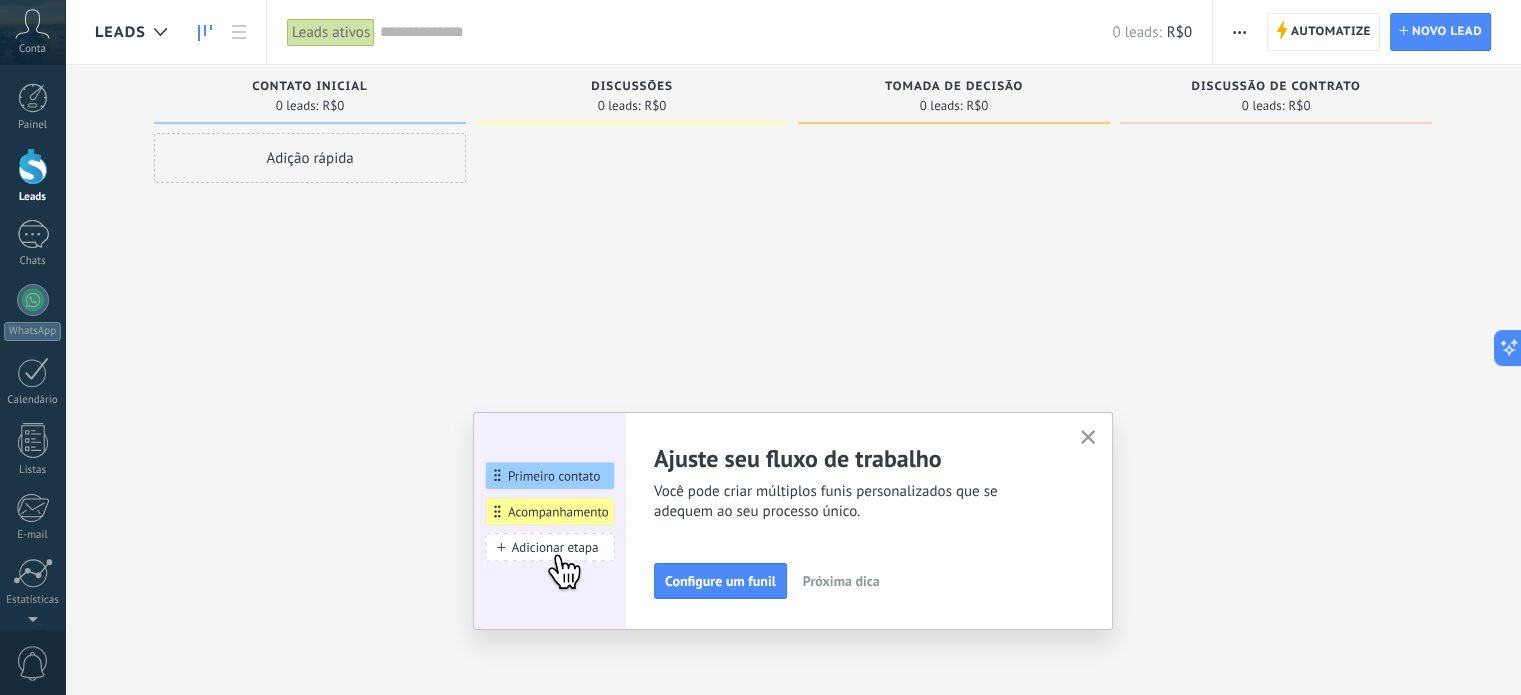 click 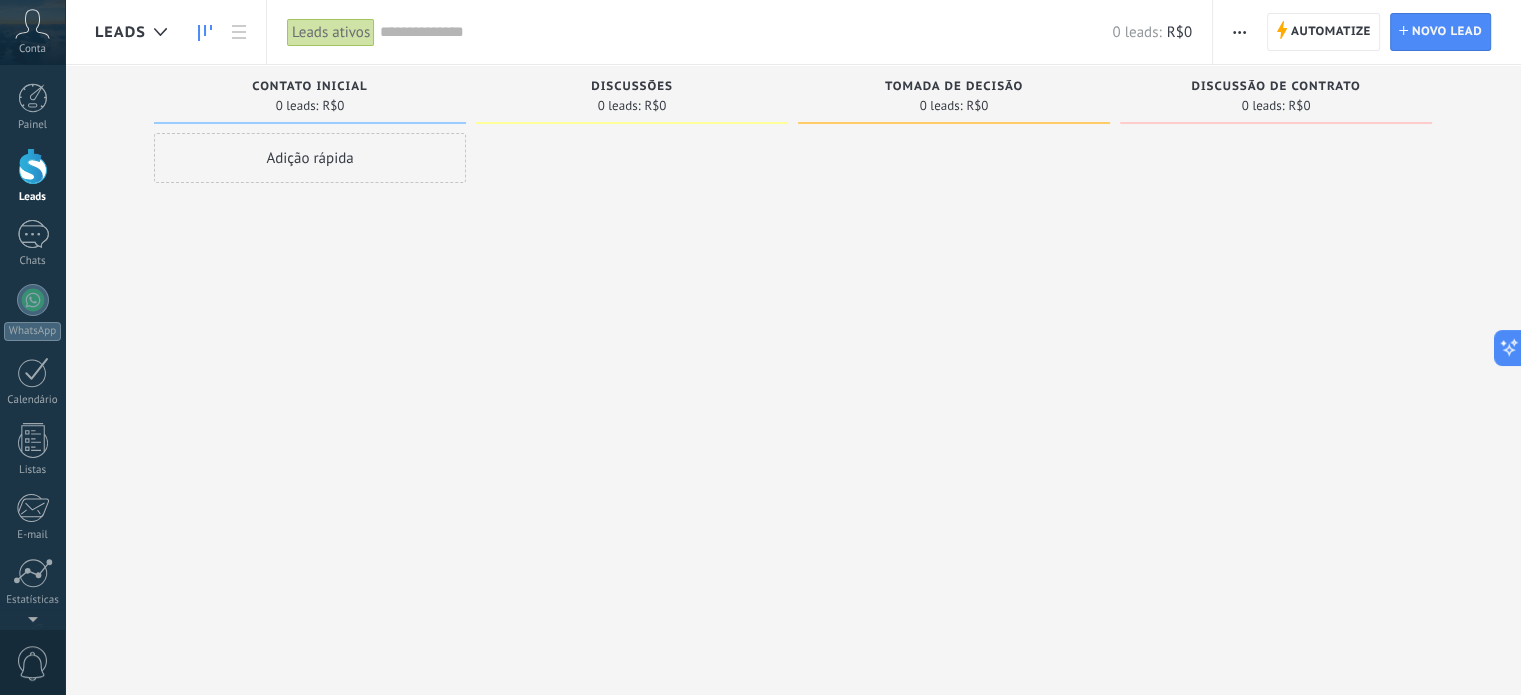 click at bounding box center (1276, 350) 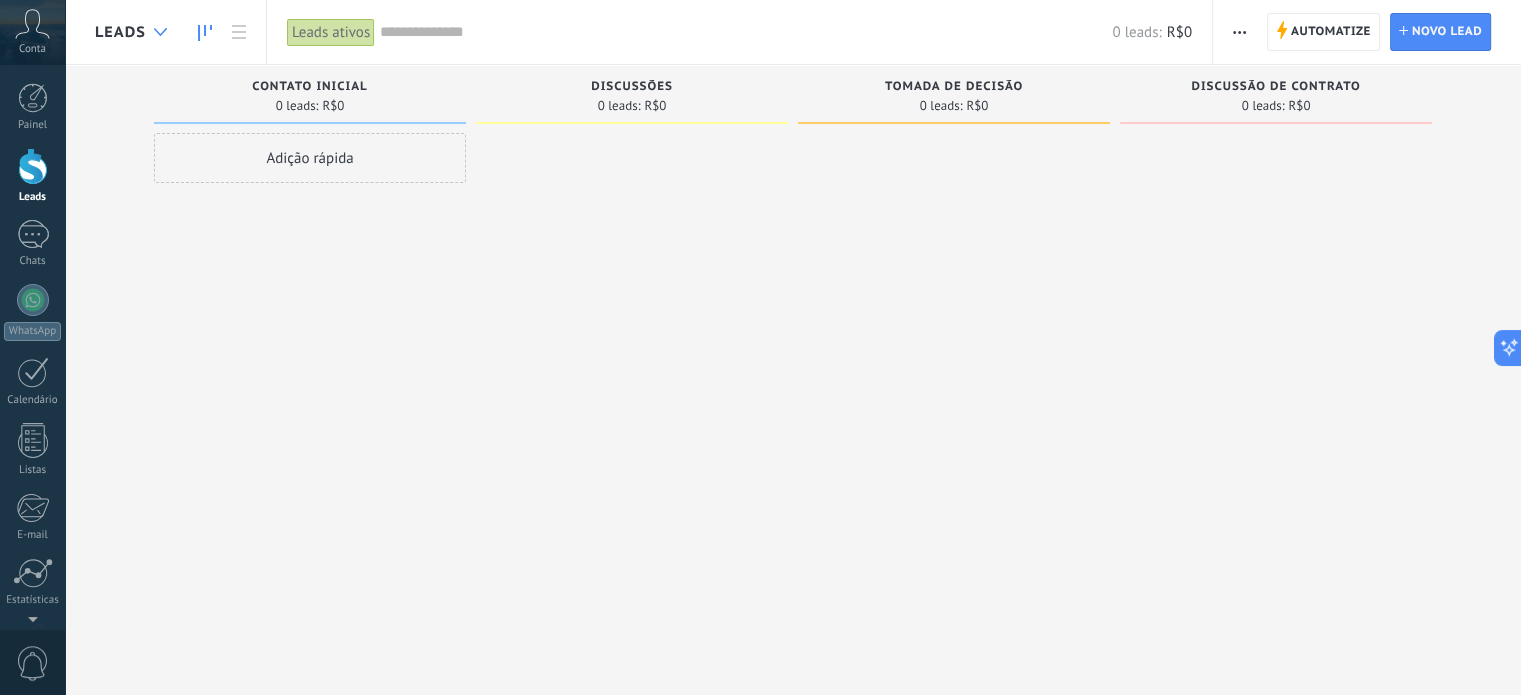 click at bounding box center (160, 32) 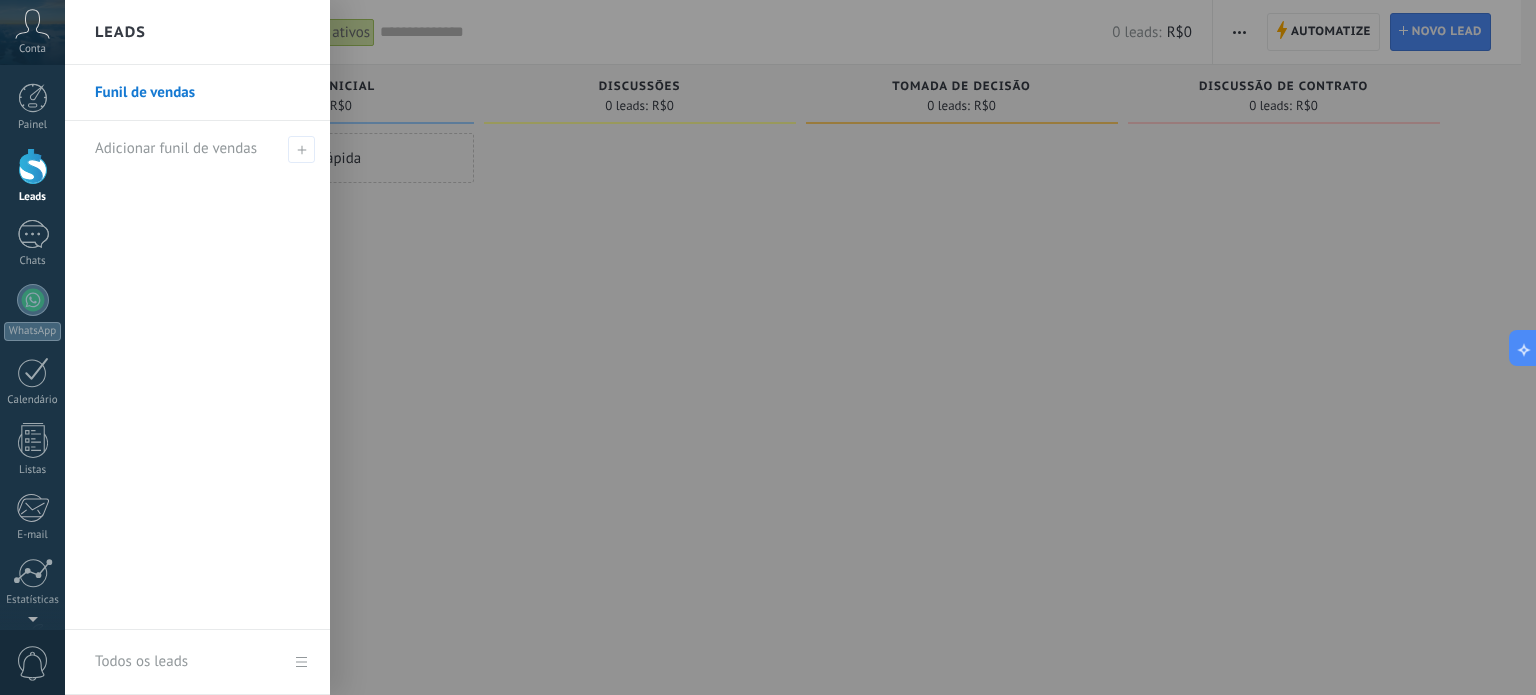 click at bounding box center (833, 347) 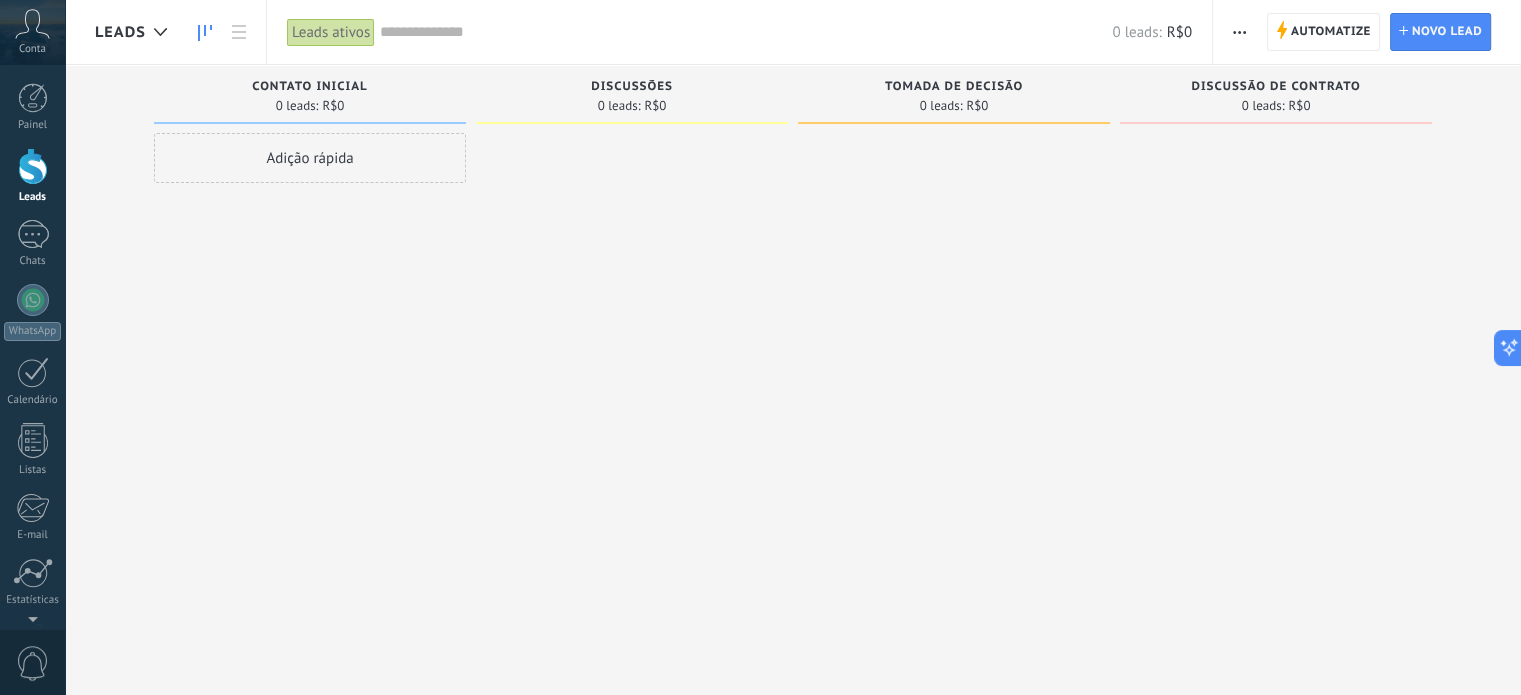 drag, startPoint x: 1243, startPoint y: 409, endPoint x: 1101, endPoint y: 492, distance: 164.47797 